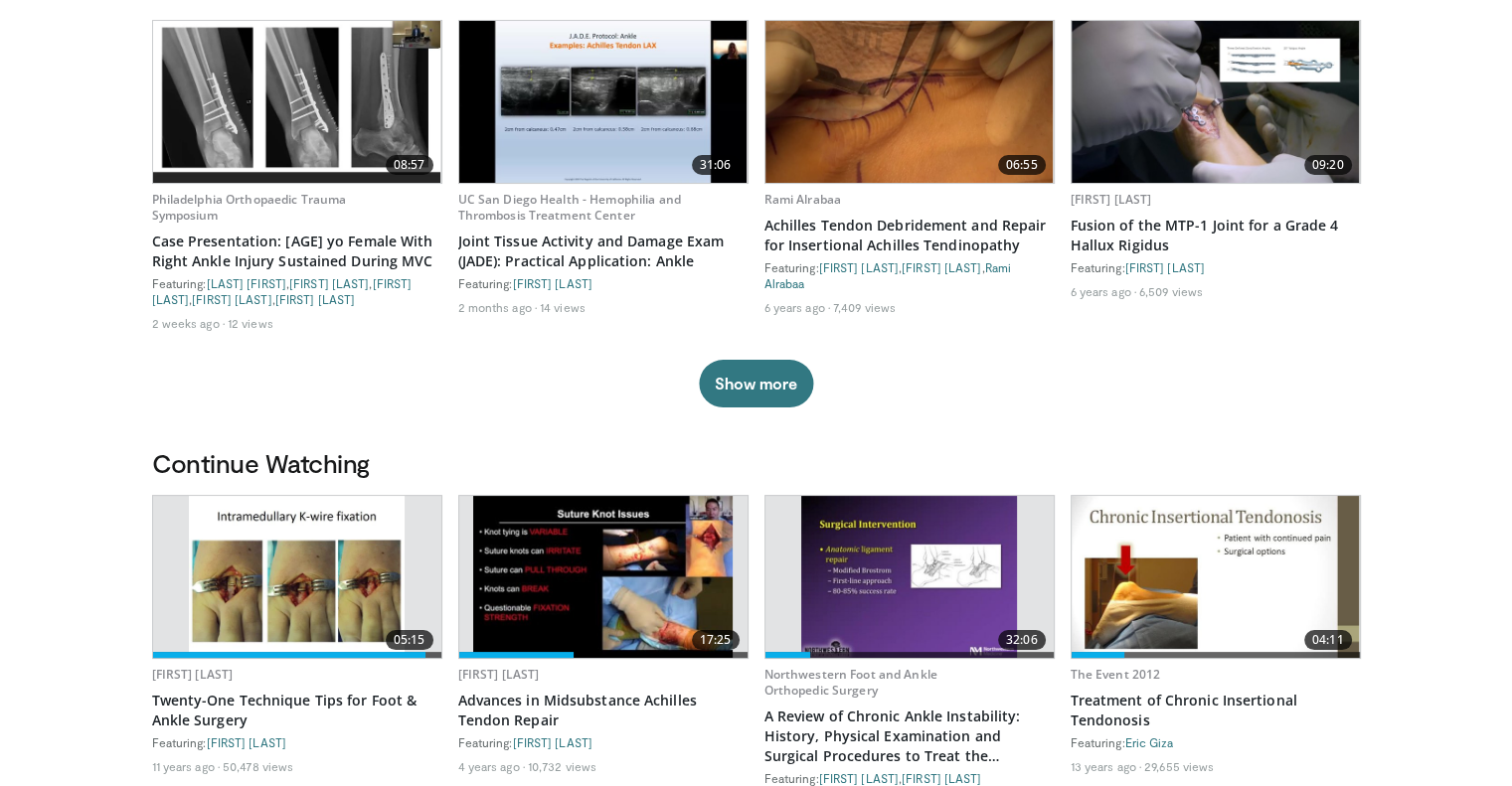 scroll, scrollTop: 0, scrollLeft: 0, axis: both 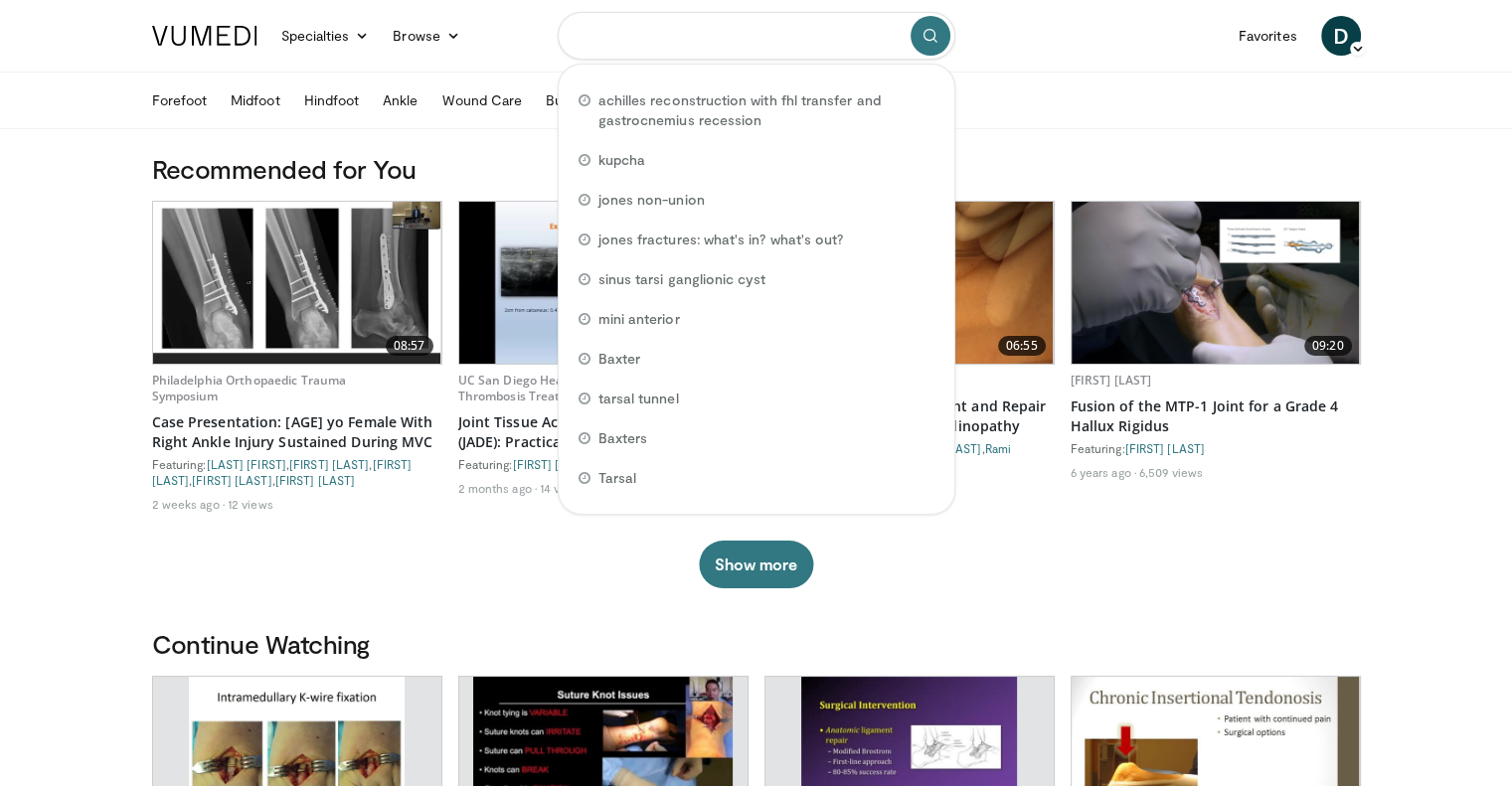 click at bounding box center [756, 36] 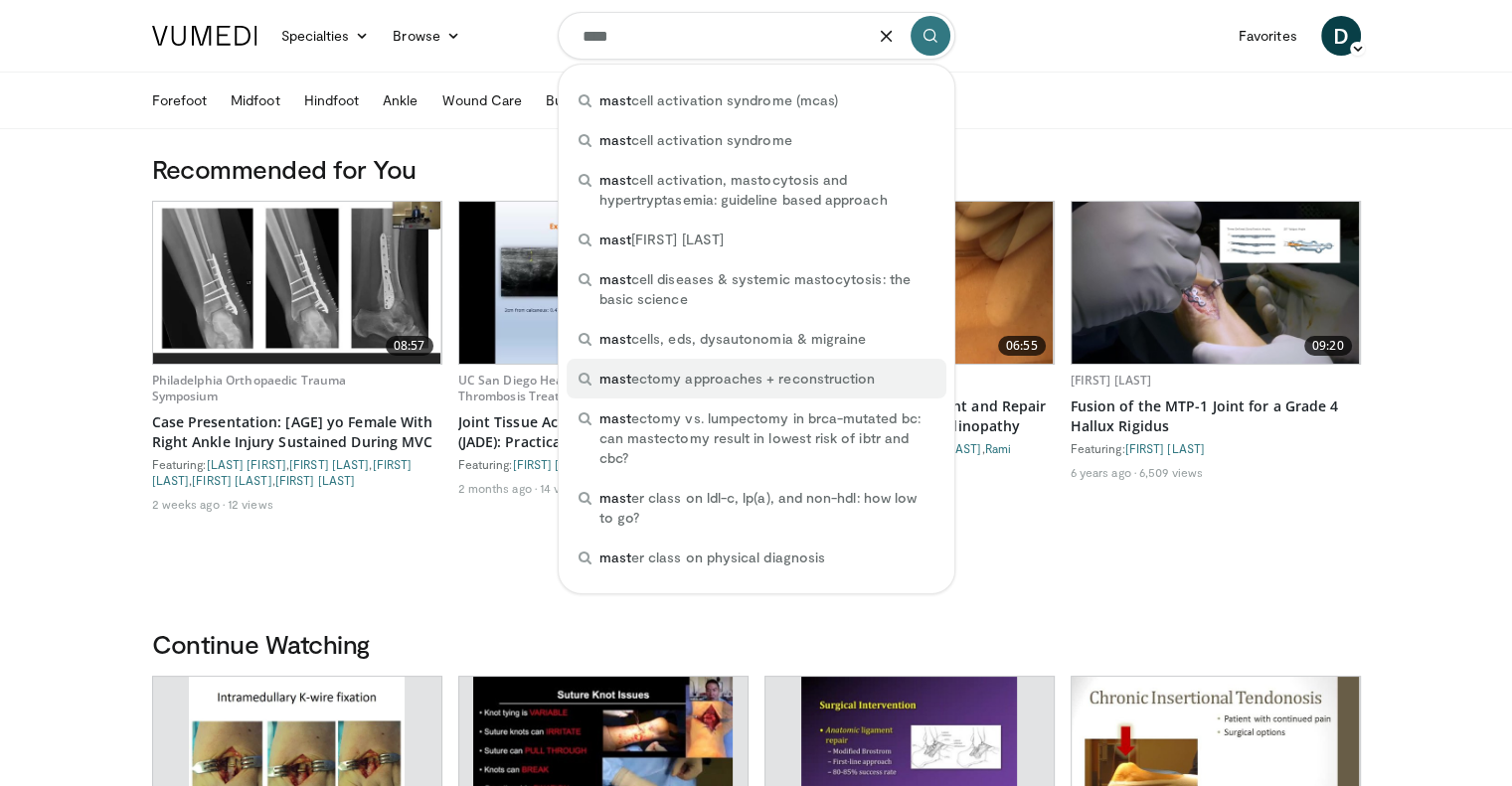 click on "mast ectomy approaches + reconstruction" at bounding box center (738, 379) 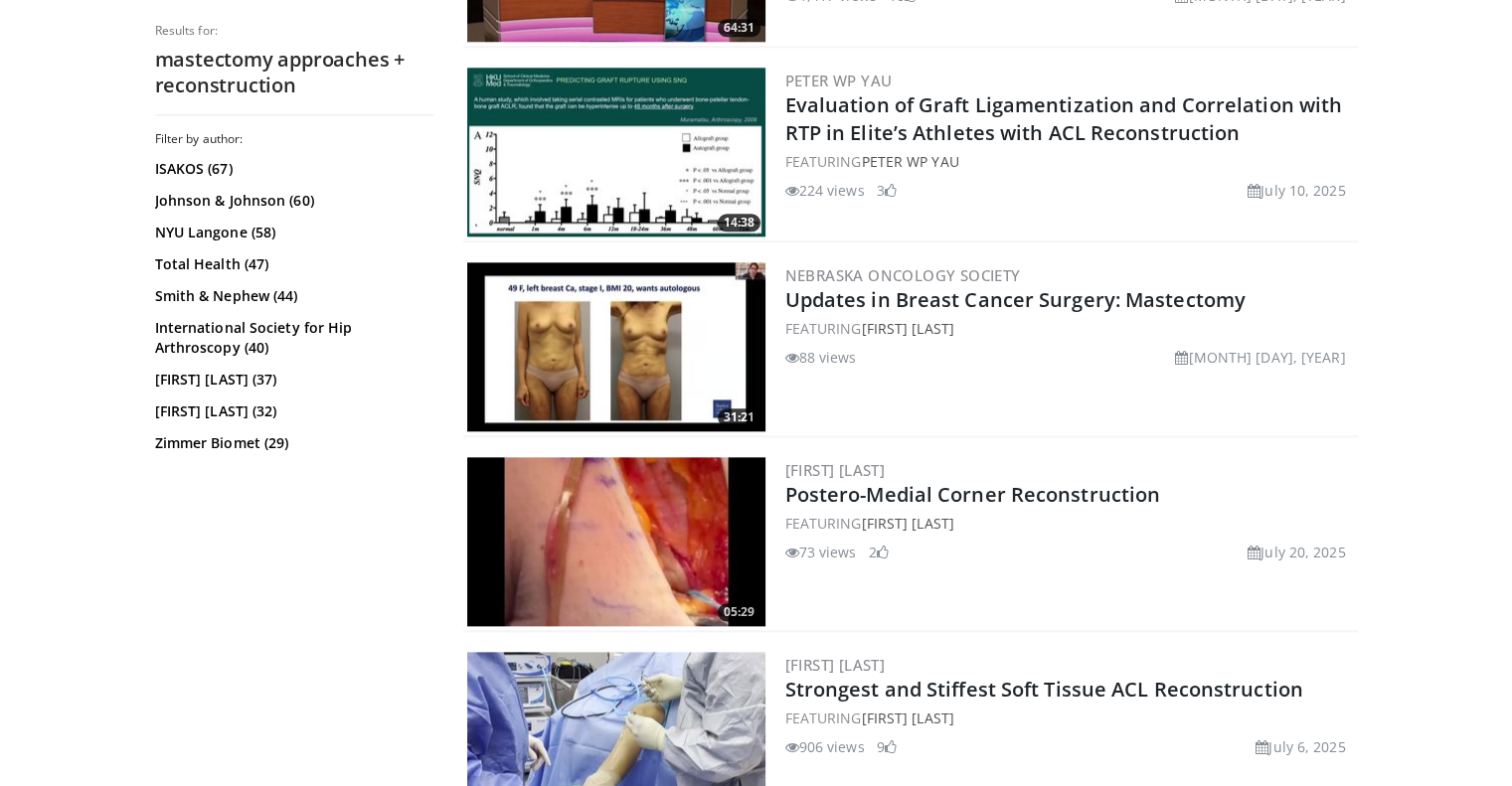 scroll, scrollTop: 2103, scrollLeft: 0, axis: vertical 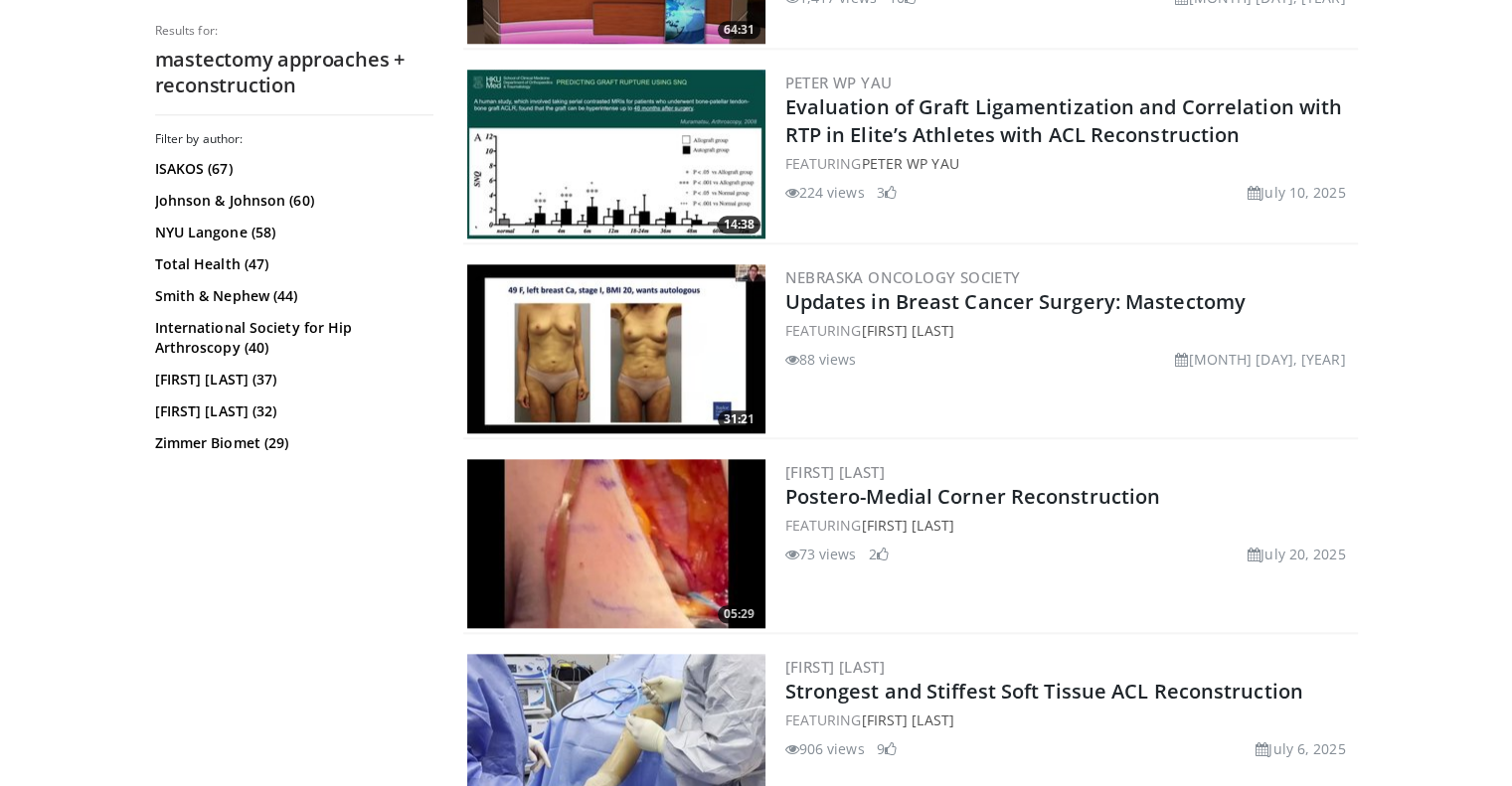 click at bounding box center (616, 349) 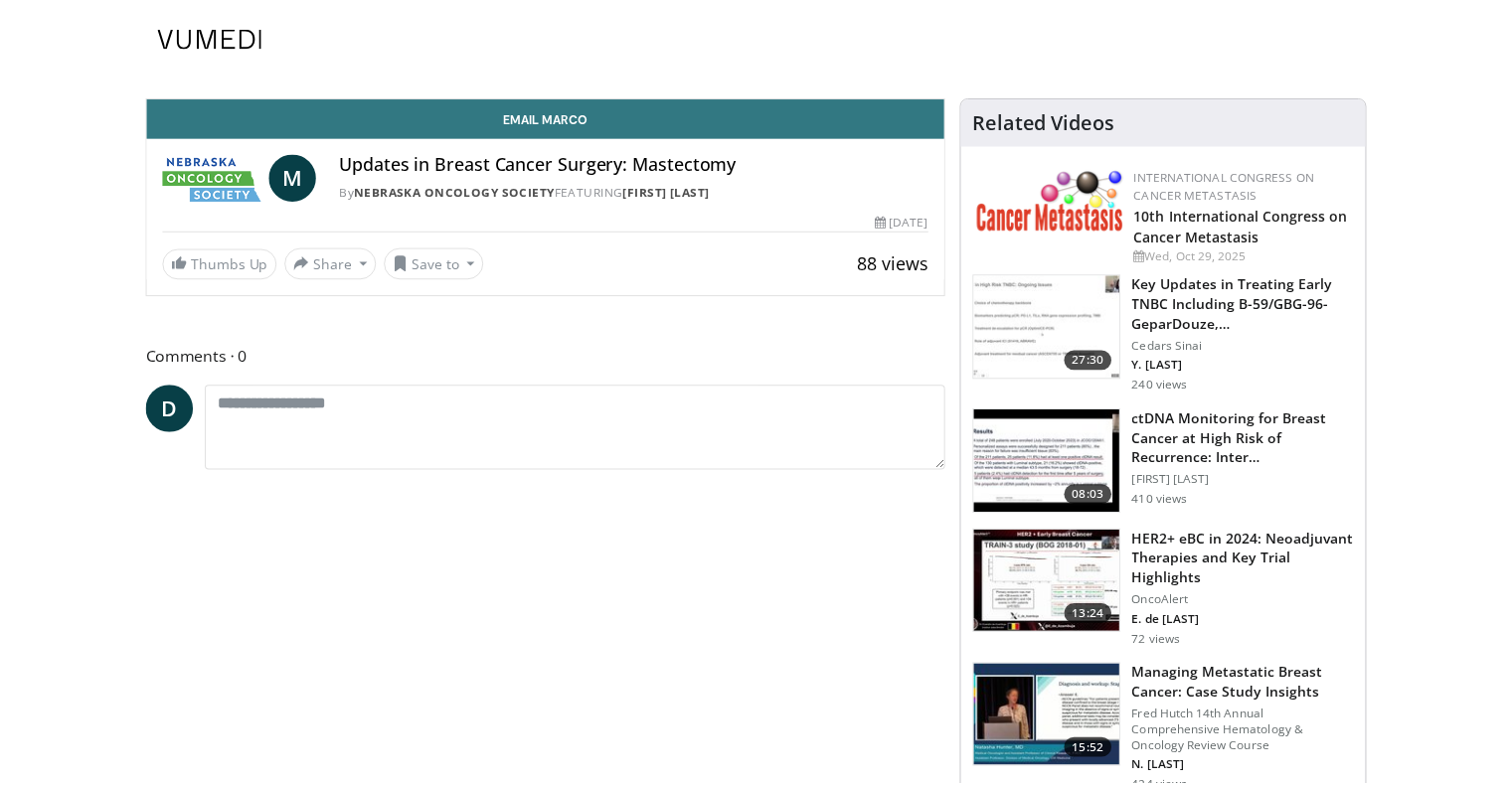 scroll, scrollTop: 0, scrollLeft: 0, axis: both 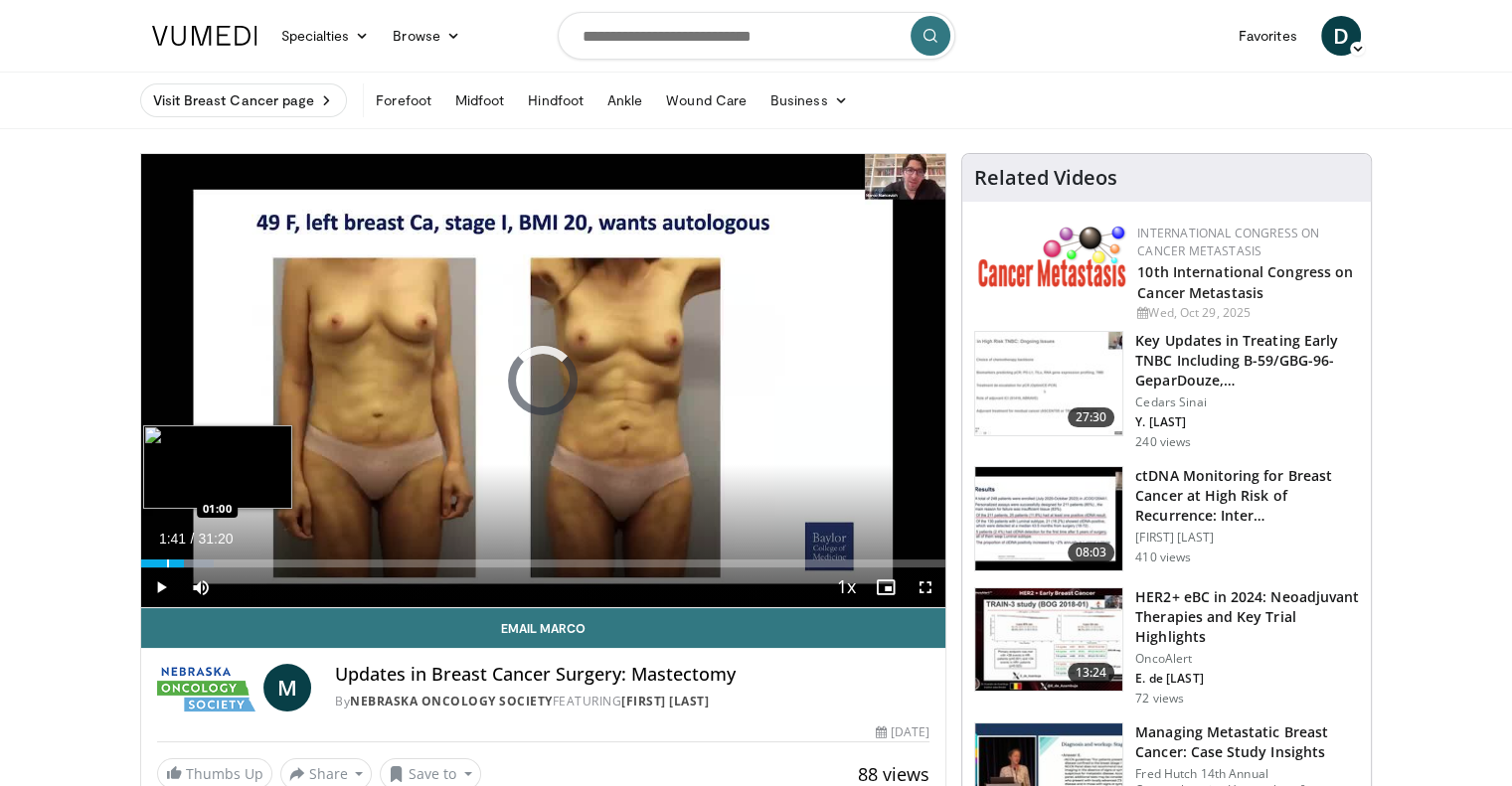 click at bounding box center (168, 563) 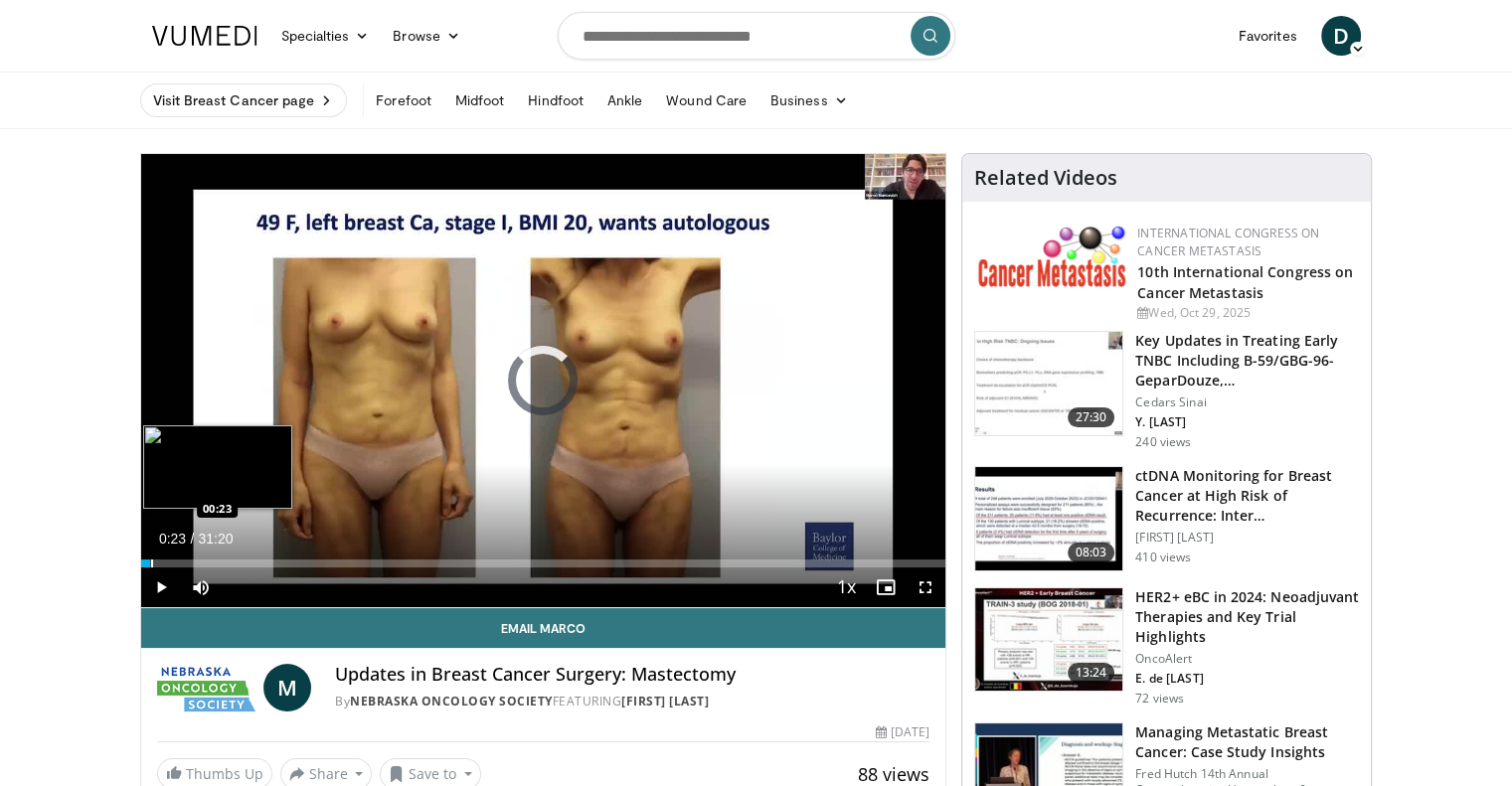 click on "Loaded :  0.00% 01:01 00:23" at bounding box center (544, 557) 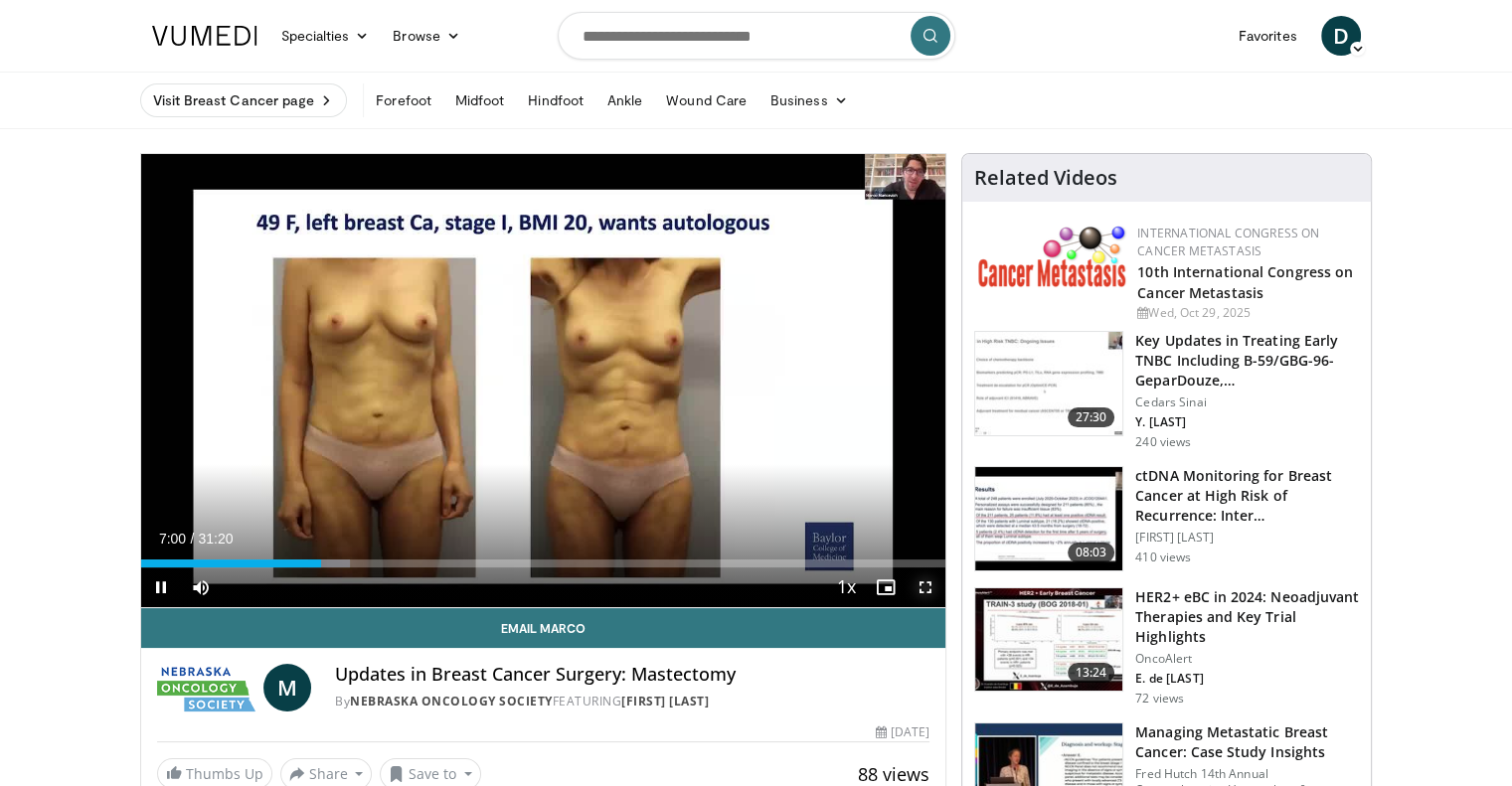 click at bounding box center [925, 587] 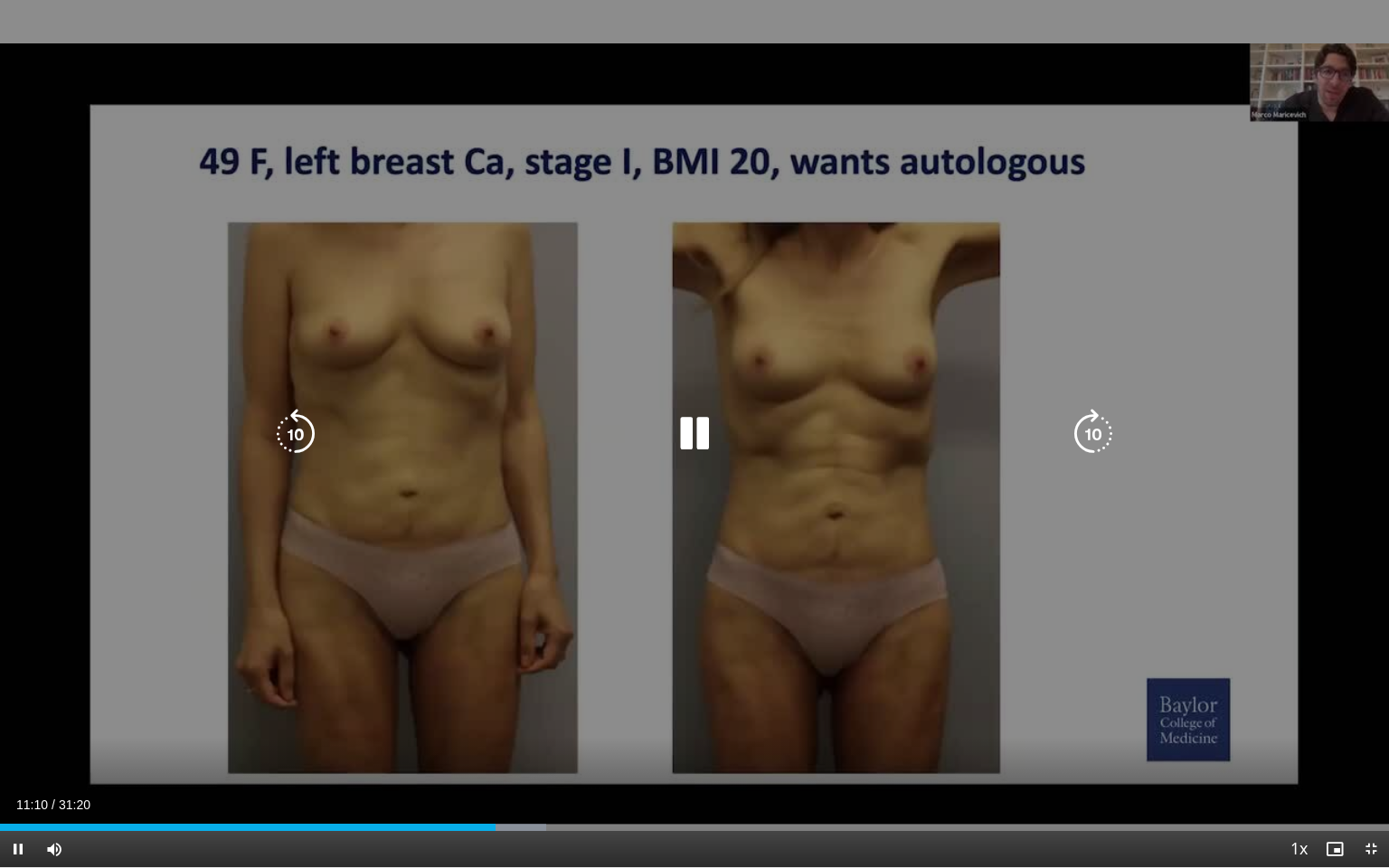 click on "10 seconds
Tap to unmute" at bounding box center [694, 433] 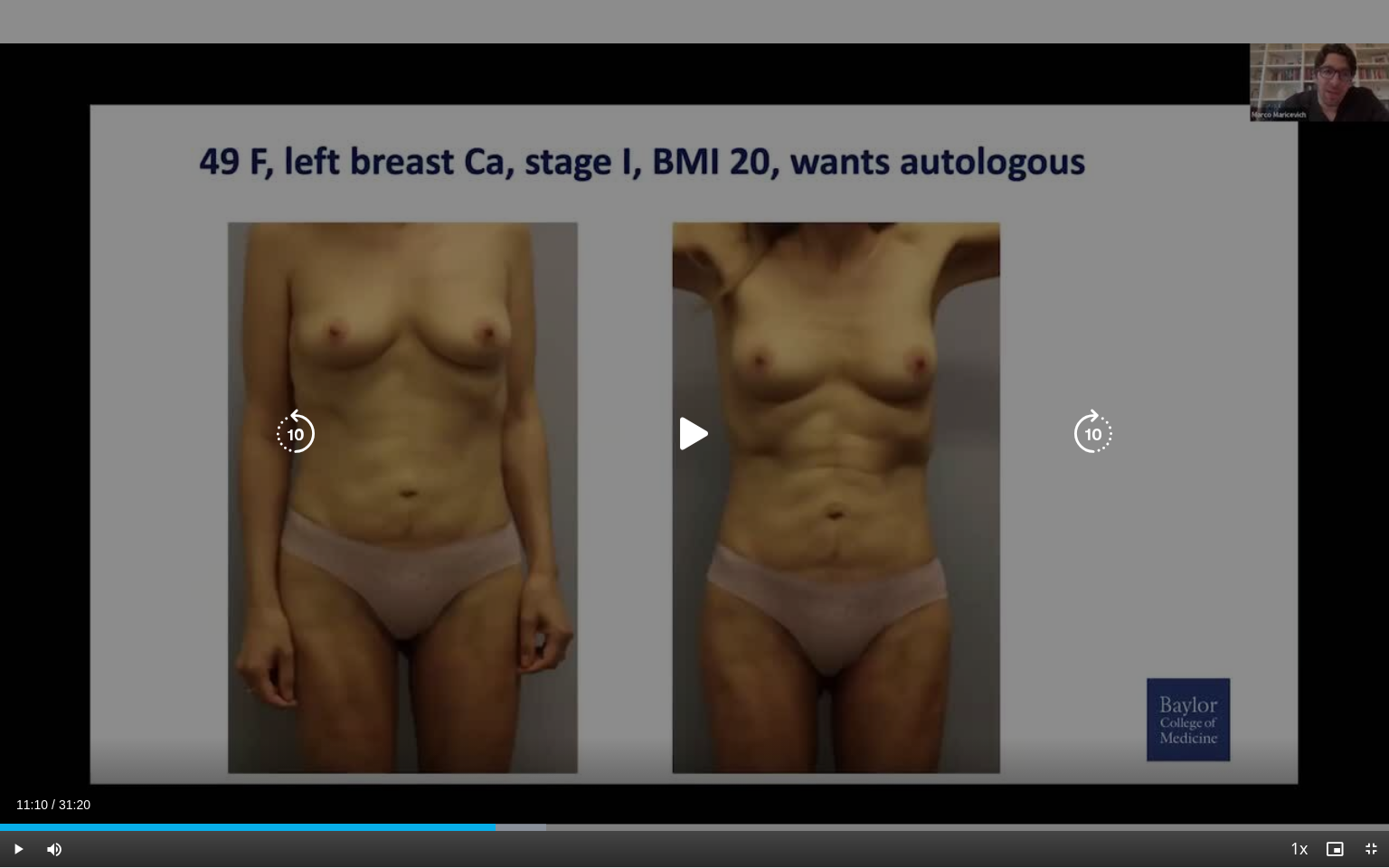 click on "10 seconds
Tap to unmute" at bounding box center [694, 433] 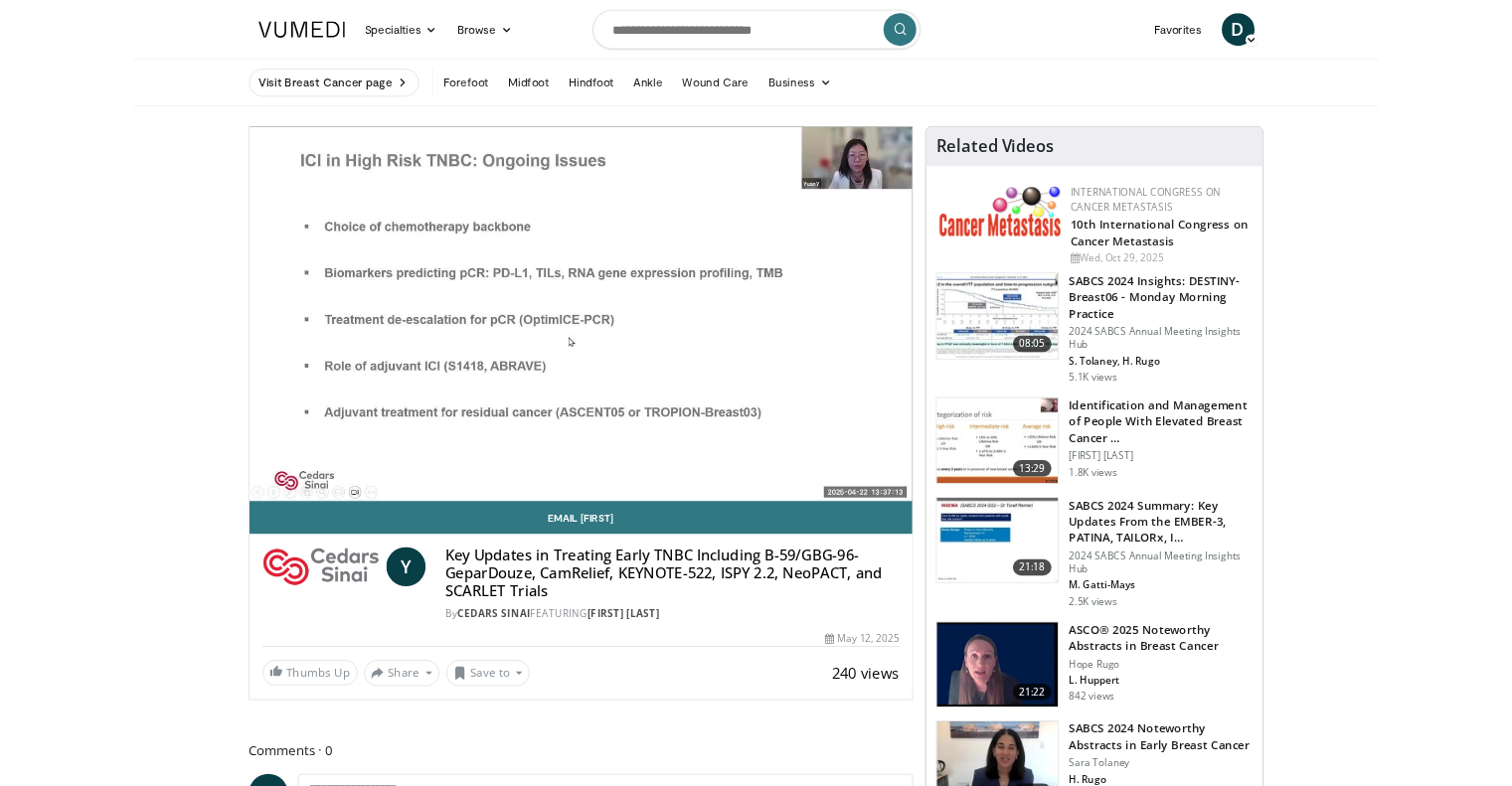scroll, scrollTop: 0, scrollLeft: 0, axis: both 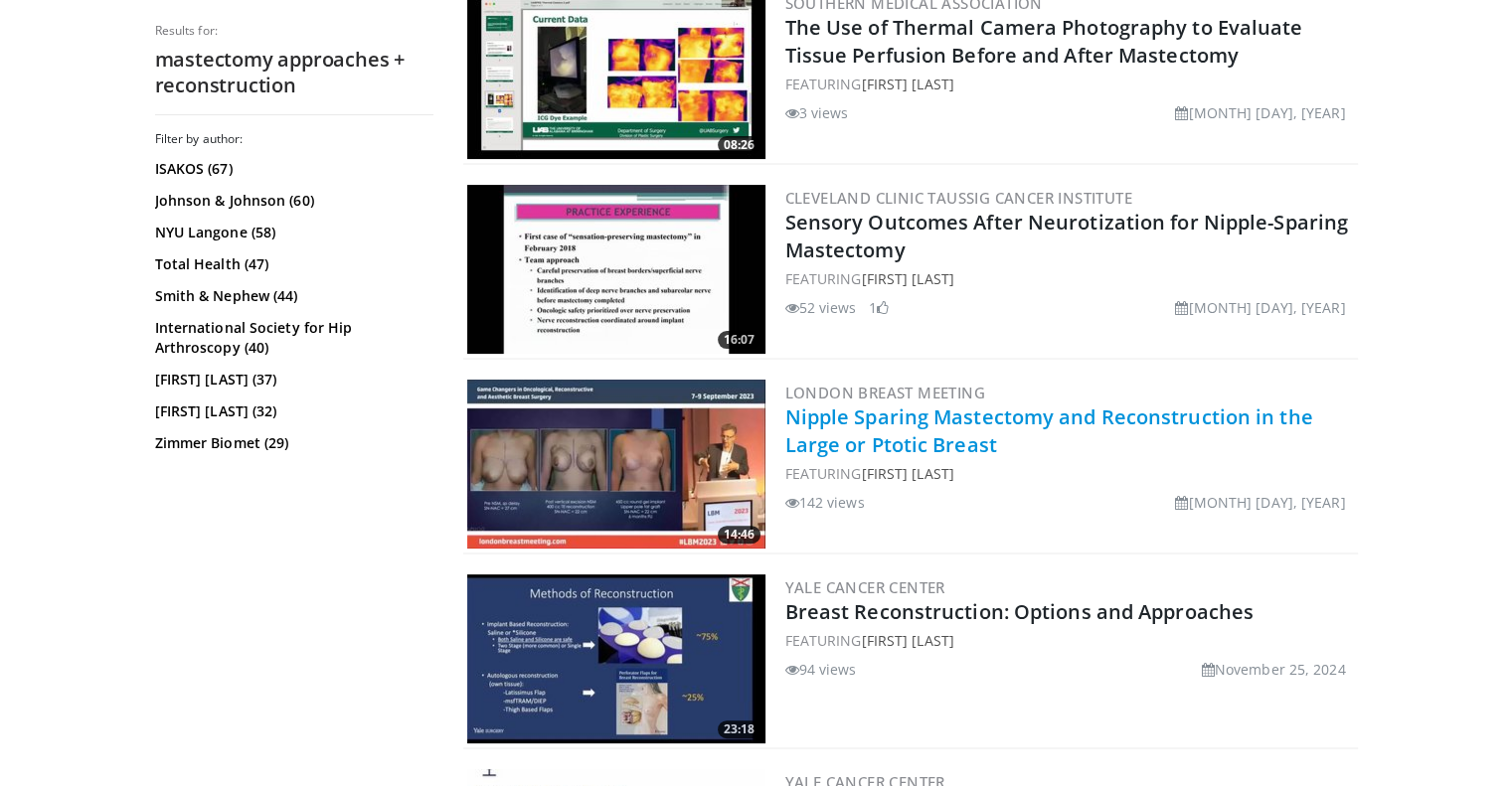 click on "Nipple Sparing Mastectomy and Reconstruction in the Large or Ptotic Breast" at bounding box center (1049, 430) 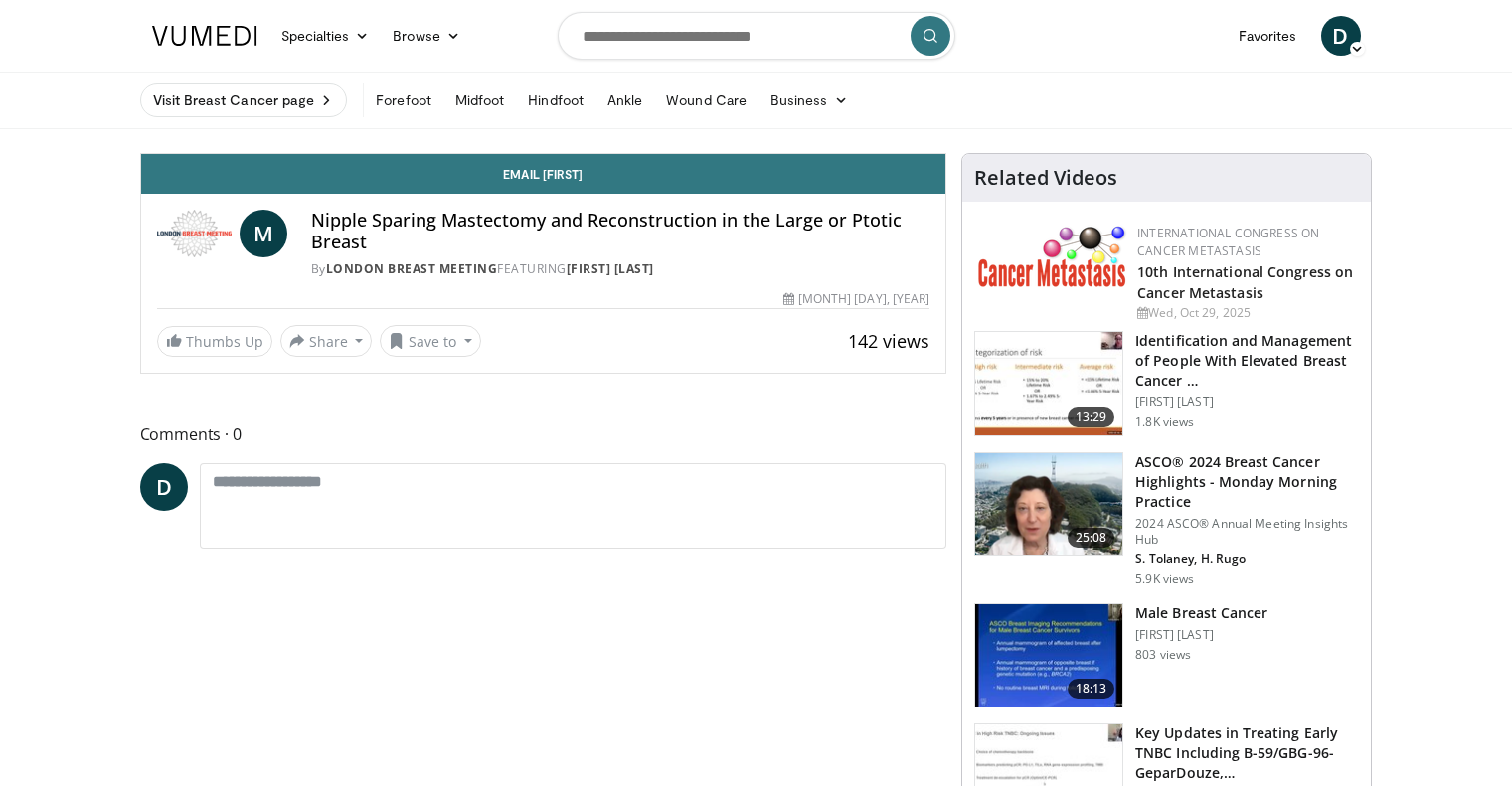scroll, scrollTop: 0, scrollLeft: 0, axis: both 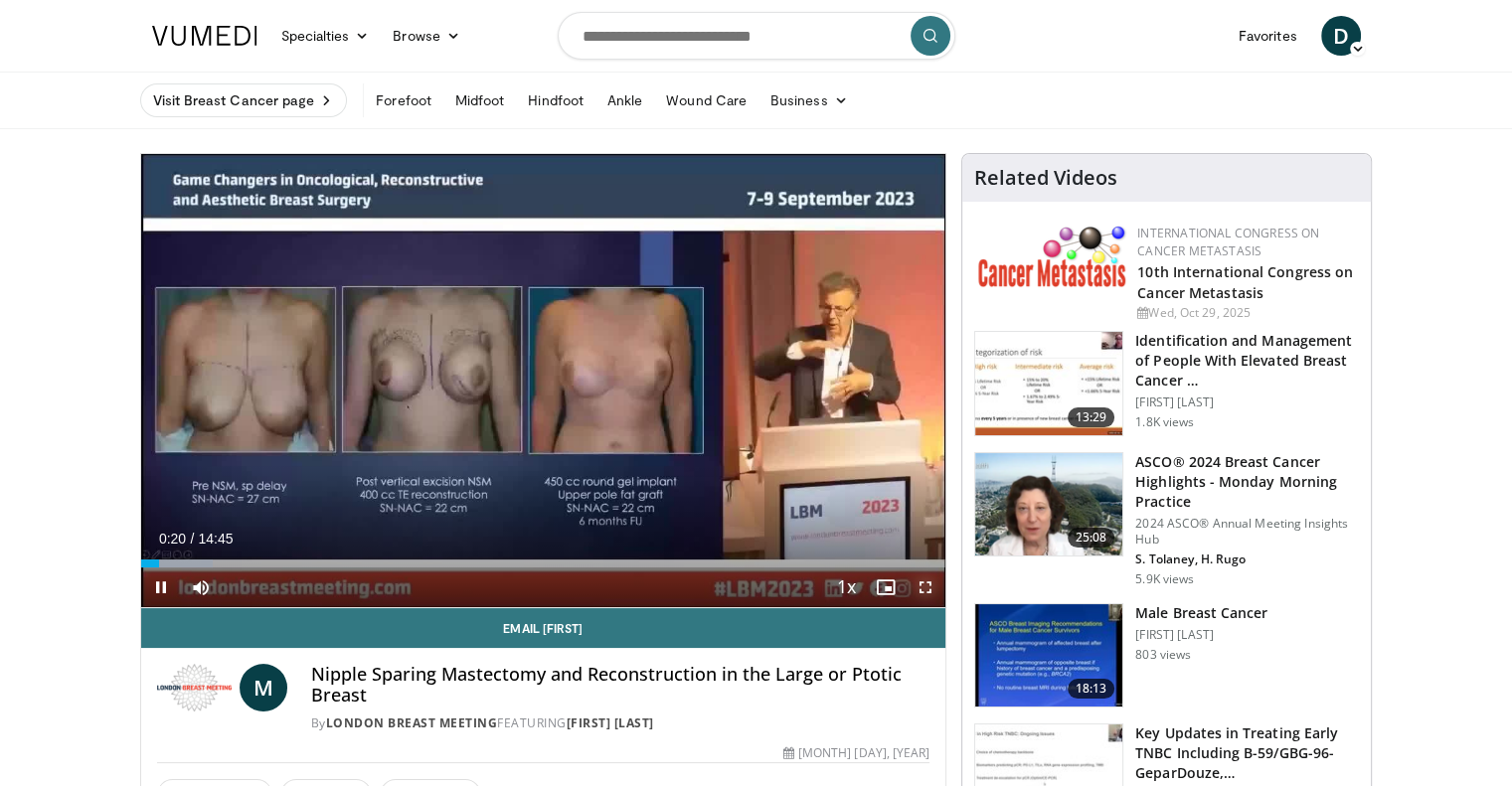 click at bounding box center (925, 587) 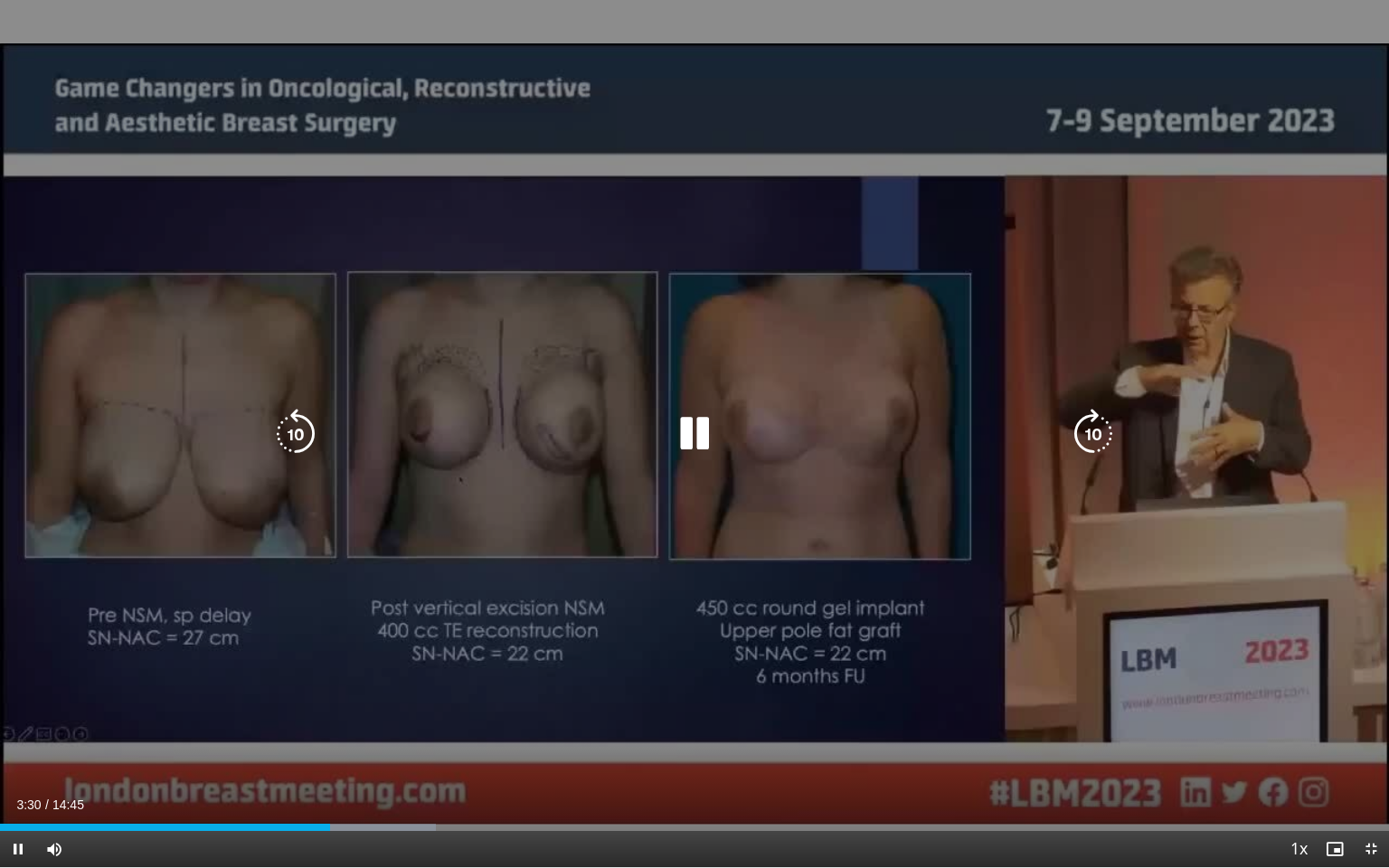 click on "10 seconds
Tap to unmute" at bounding box center (694, 433) 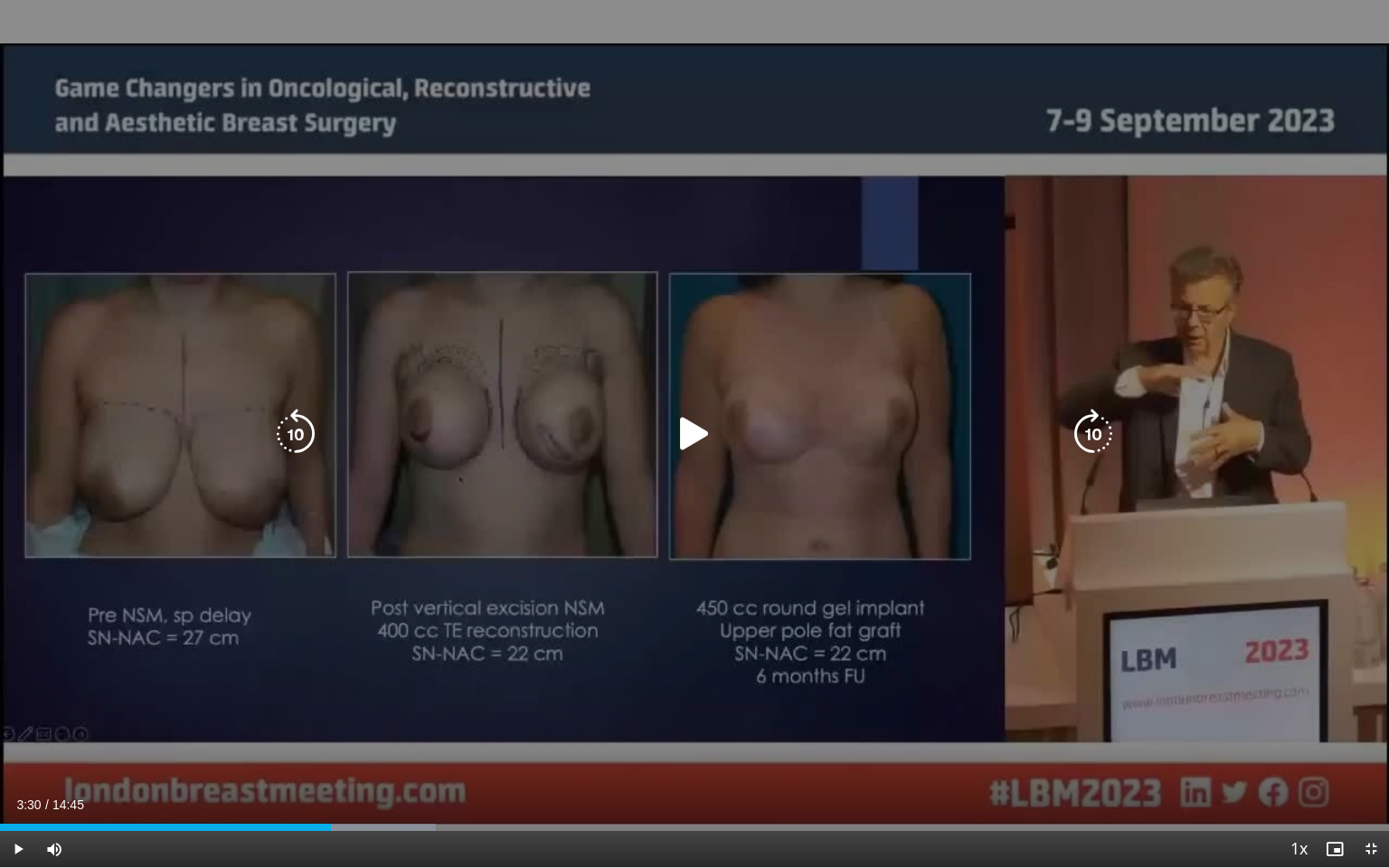 click on "10 seconds
Tap to unmute" at bounding box center [694, 433] 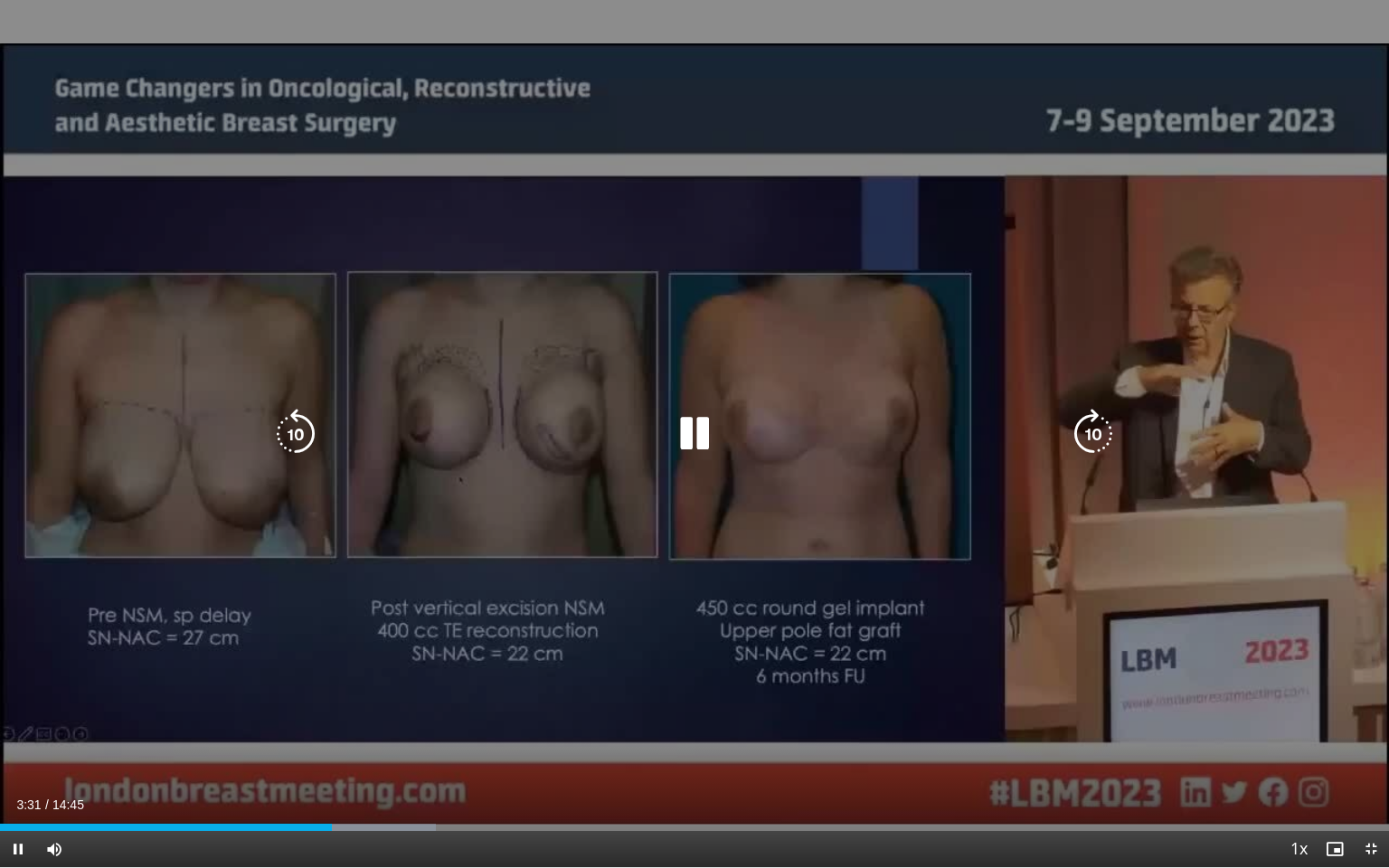 click on "10 seconds
Tap to unmute" at bounding box center [694, 433] 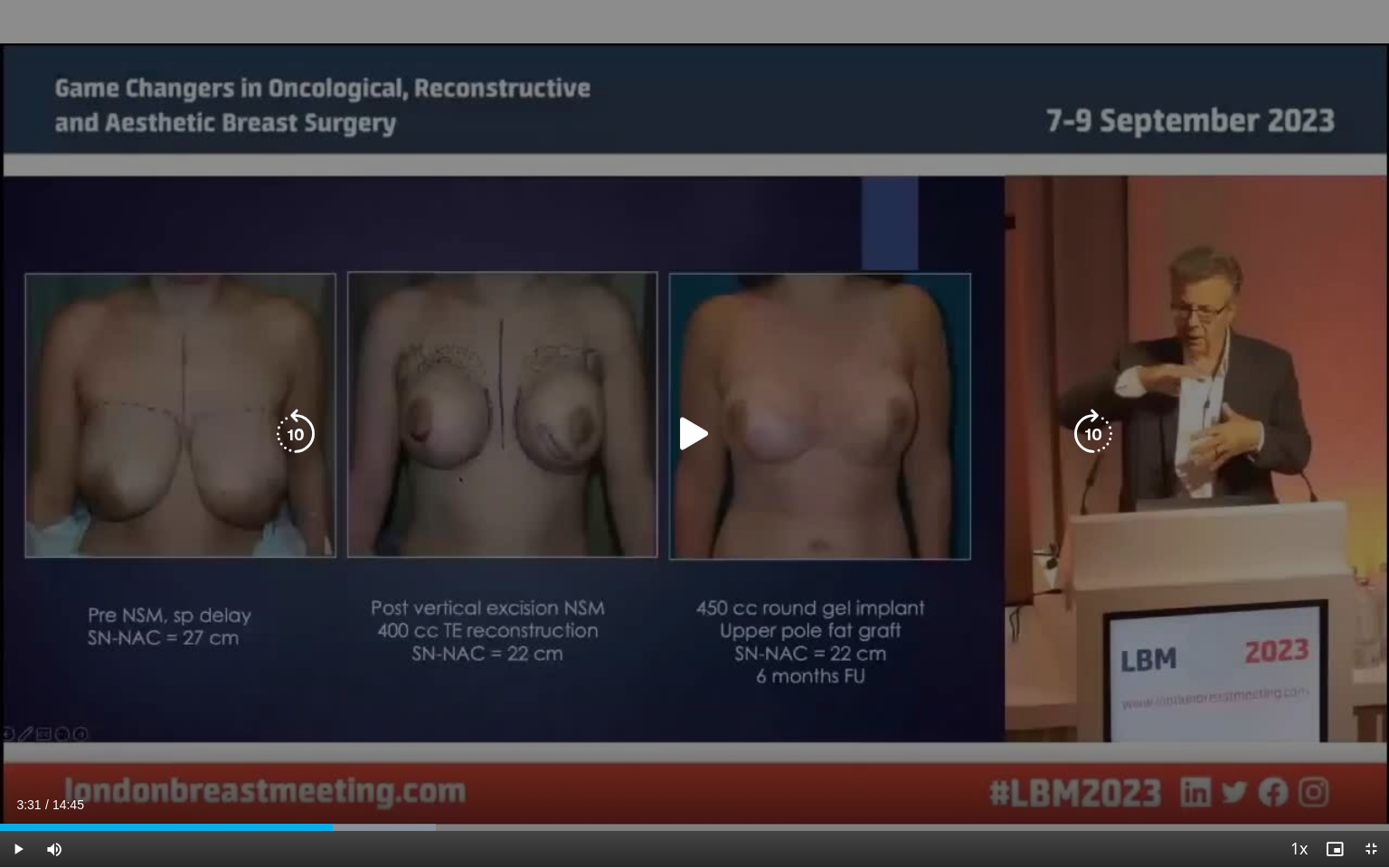 drag, startPoint x: 701, startPoint y: 101, endPoint x: 1053, endPoint y: 77, distance: 352.81723 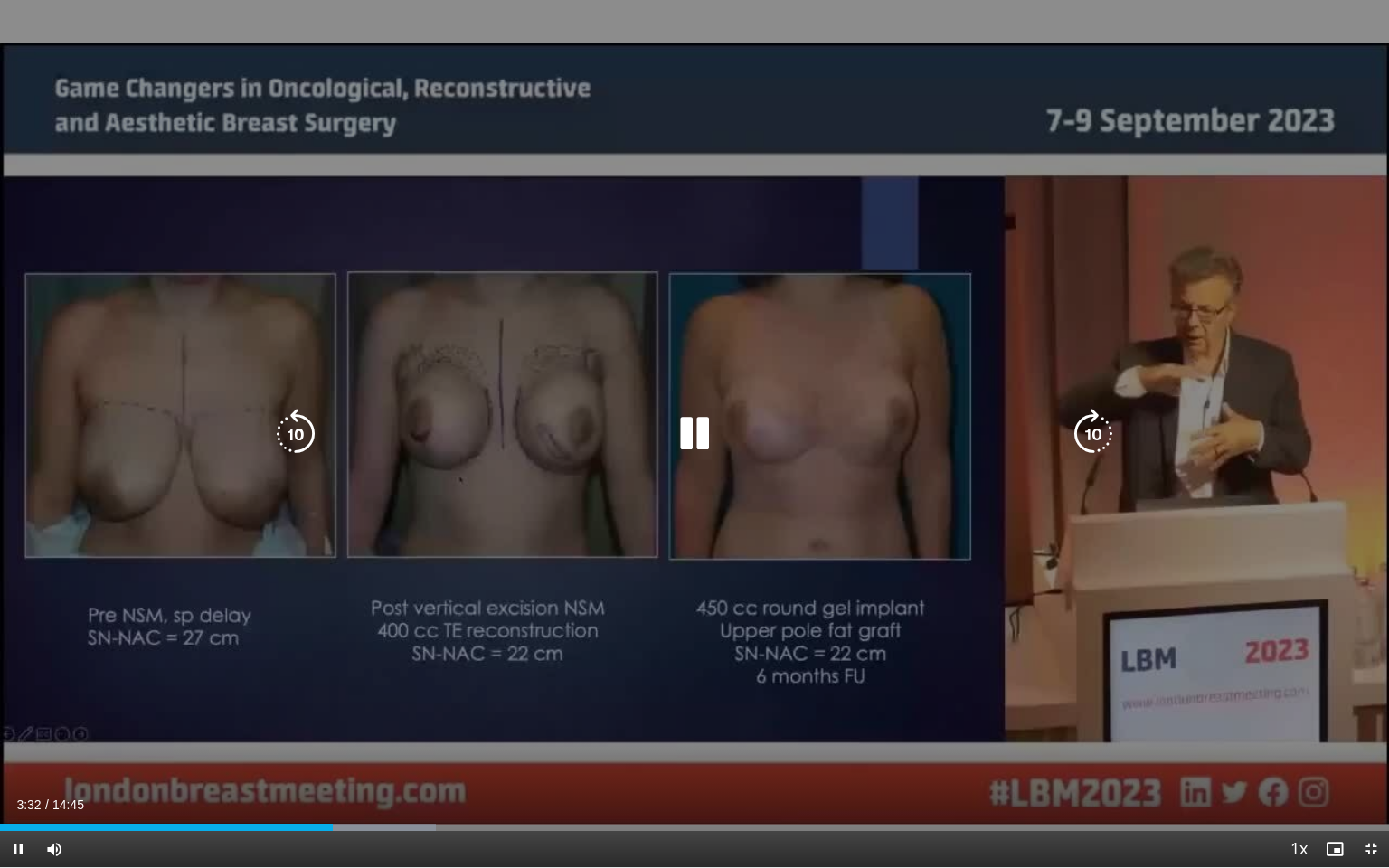 click on "10 seconds
Tap to unmute" at bounding box center [694, 433] 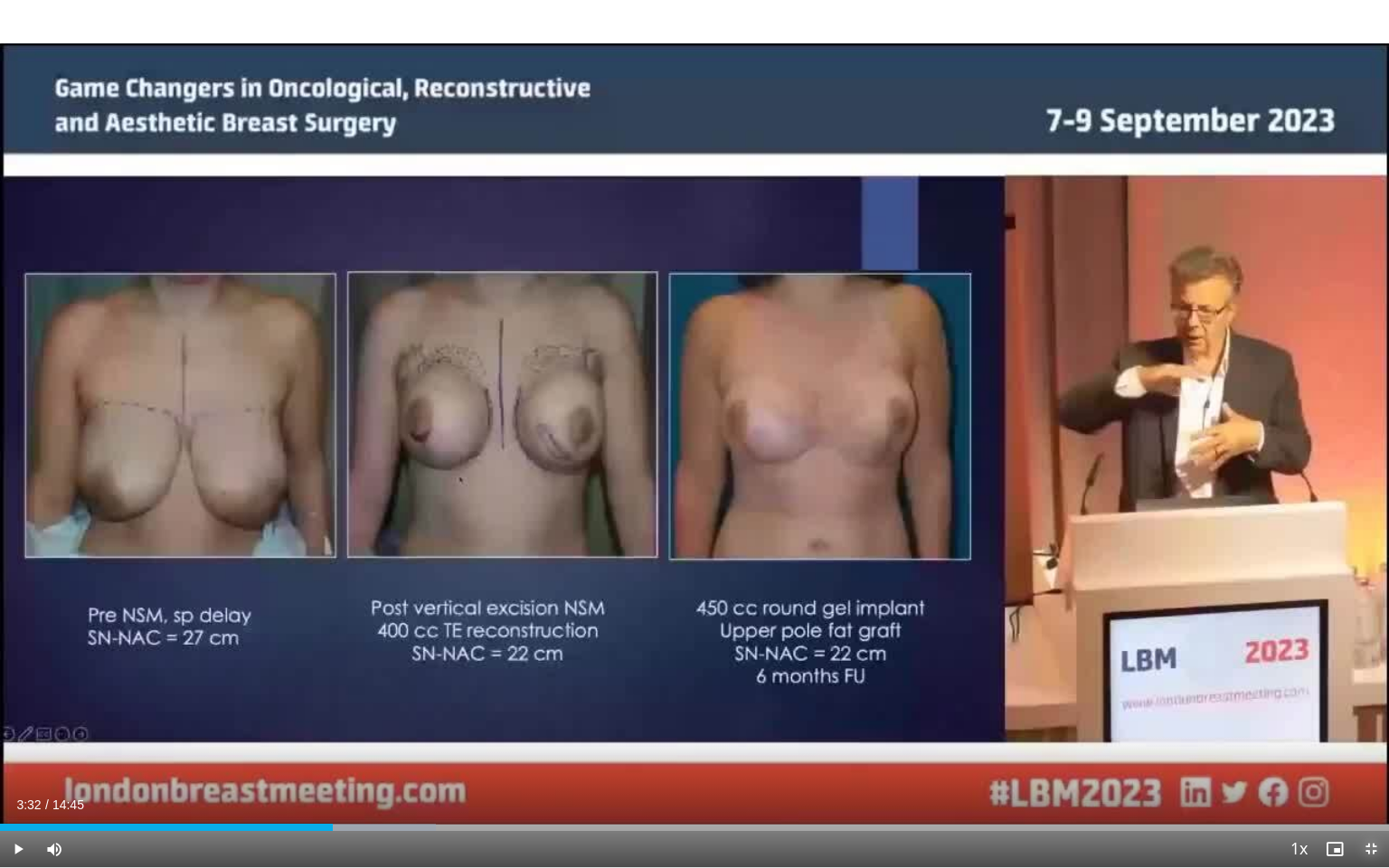 click at bounding box center [1371, 849] 